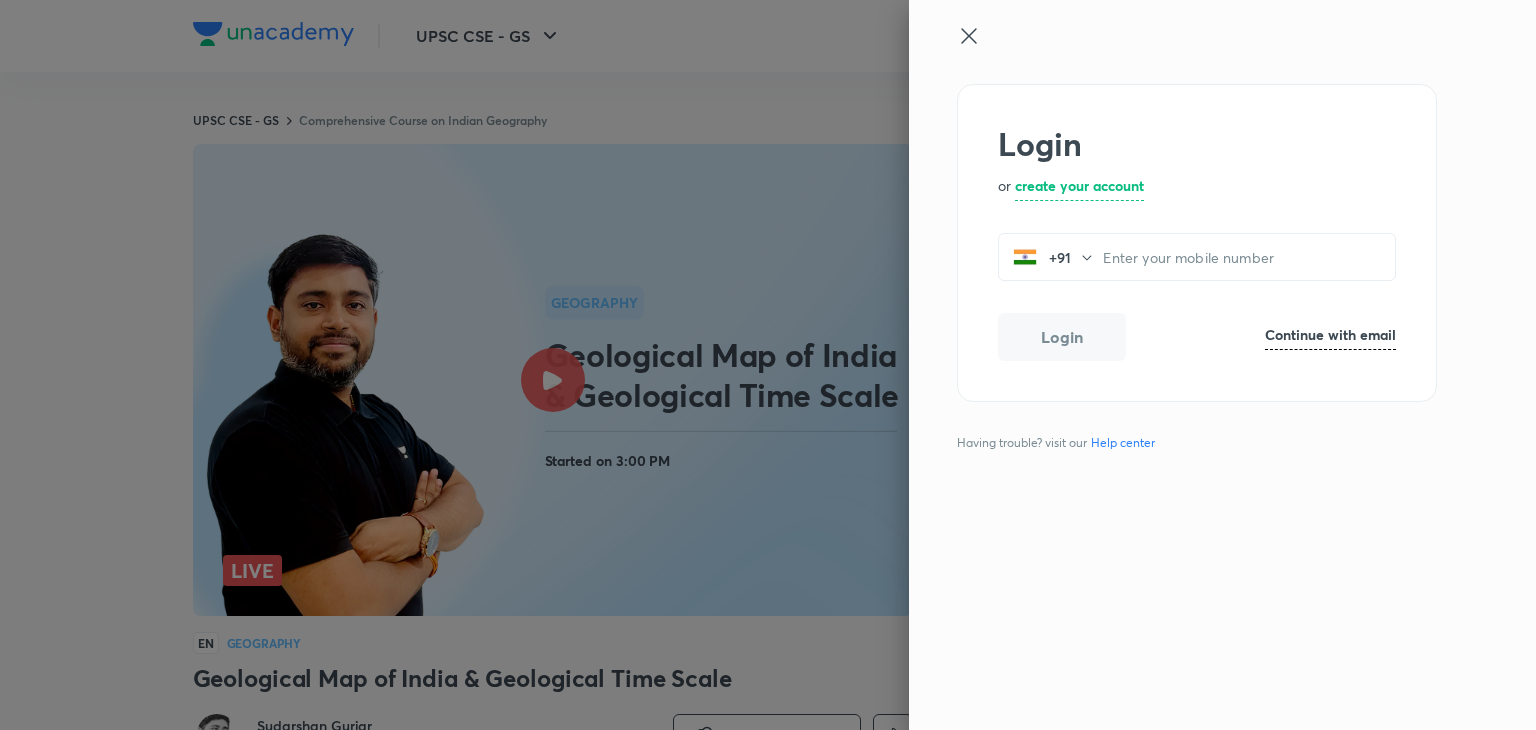 scroll, scrollTop: 0, scrollLeft: 0, axis: both 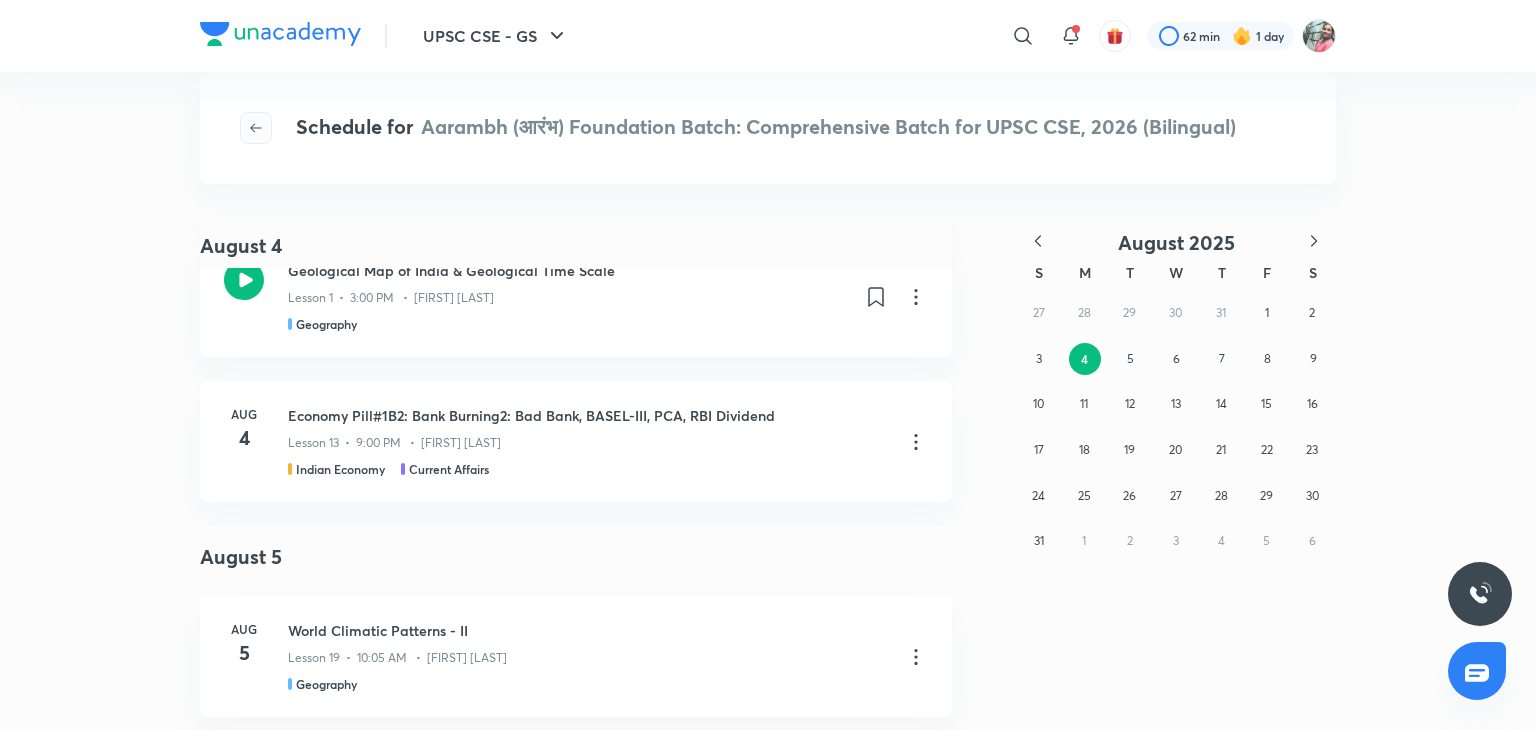 click at bounding box center [256, 128] 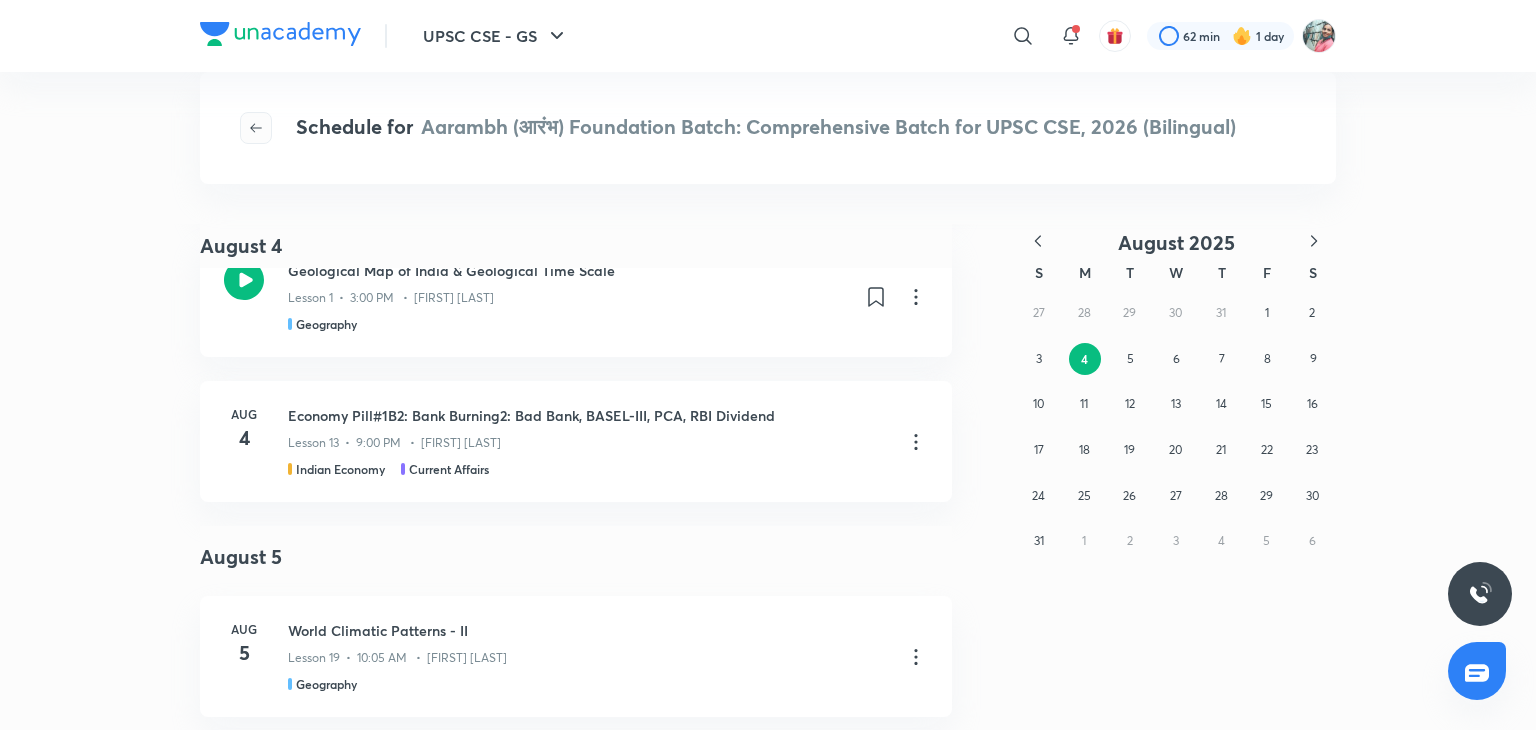 click at bounding box center (256, 128) 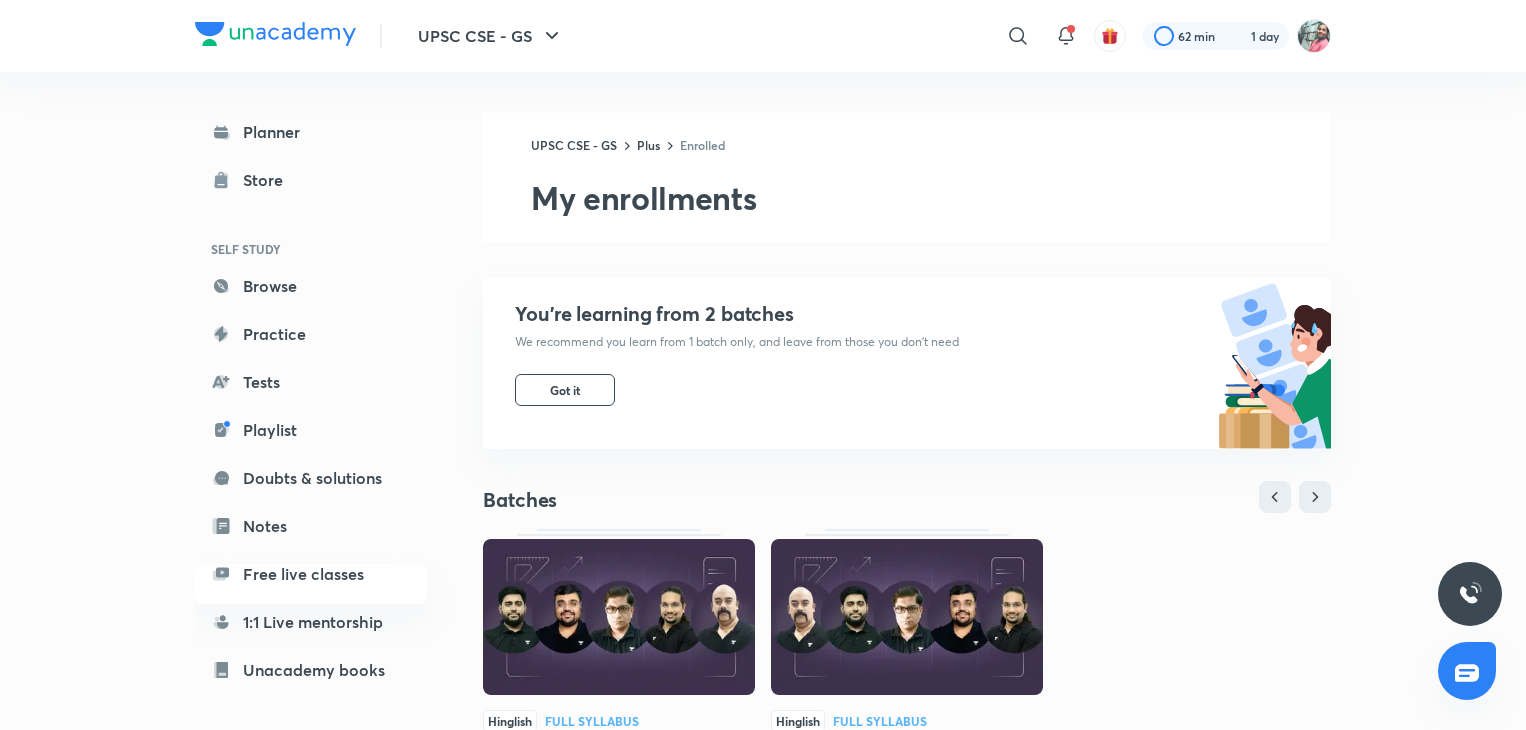 scroll, scrollTop: 548, scrollLeft: 0, axis: vertical 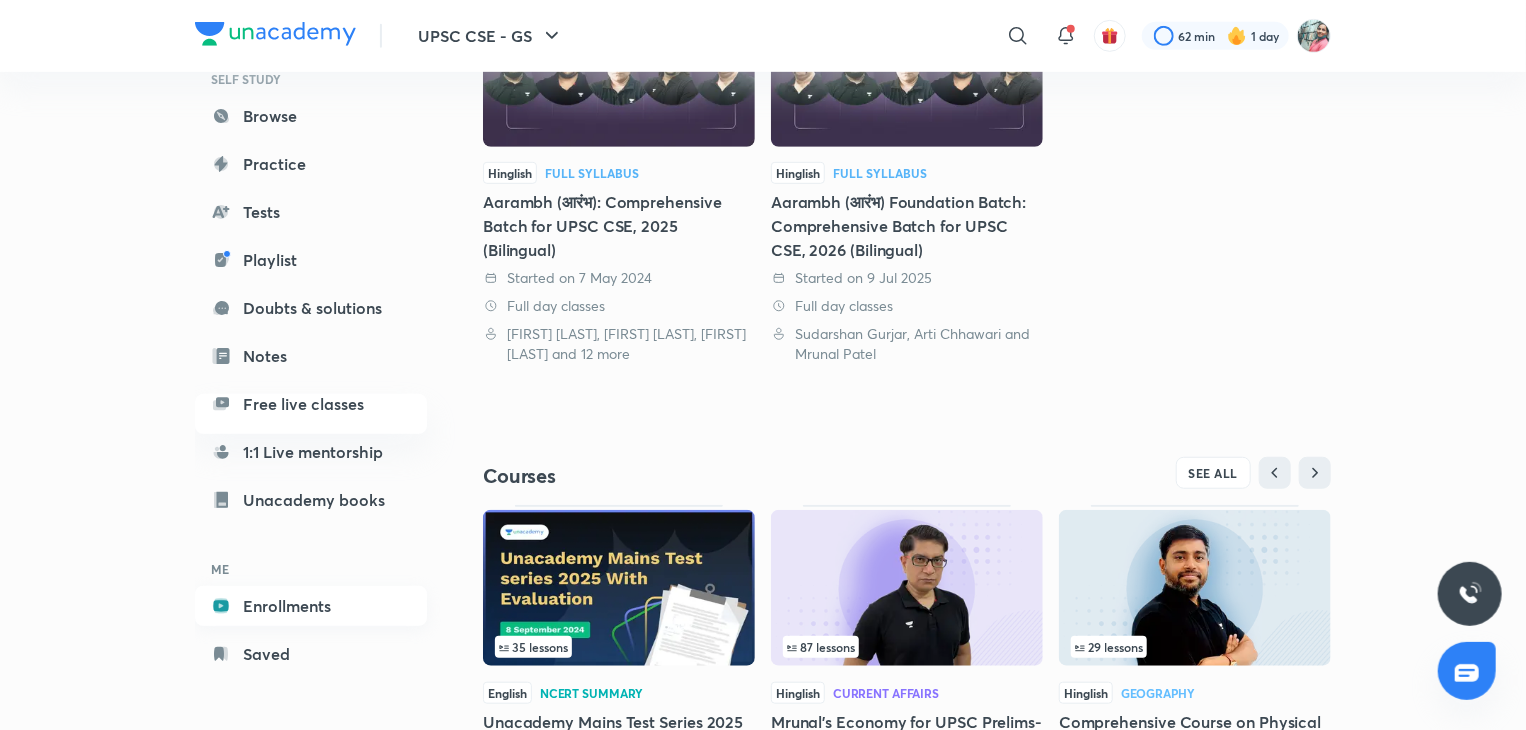 click on "Enrollments" at bounding box center (311, 606) 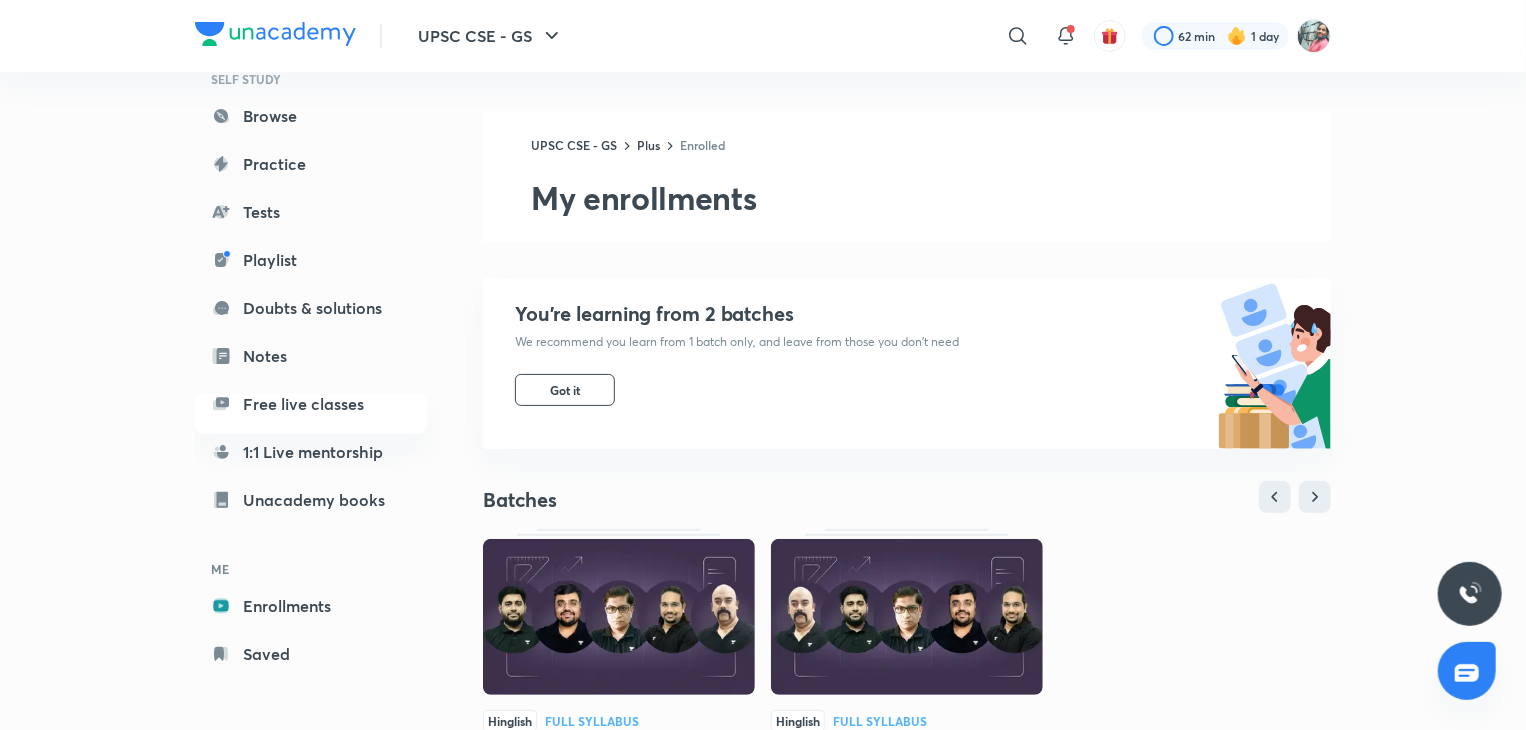 click at bounding box center (619, 617) 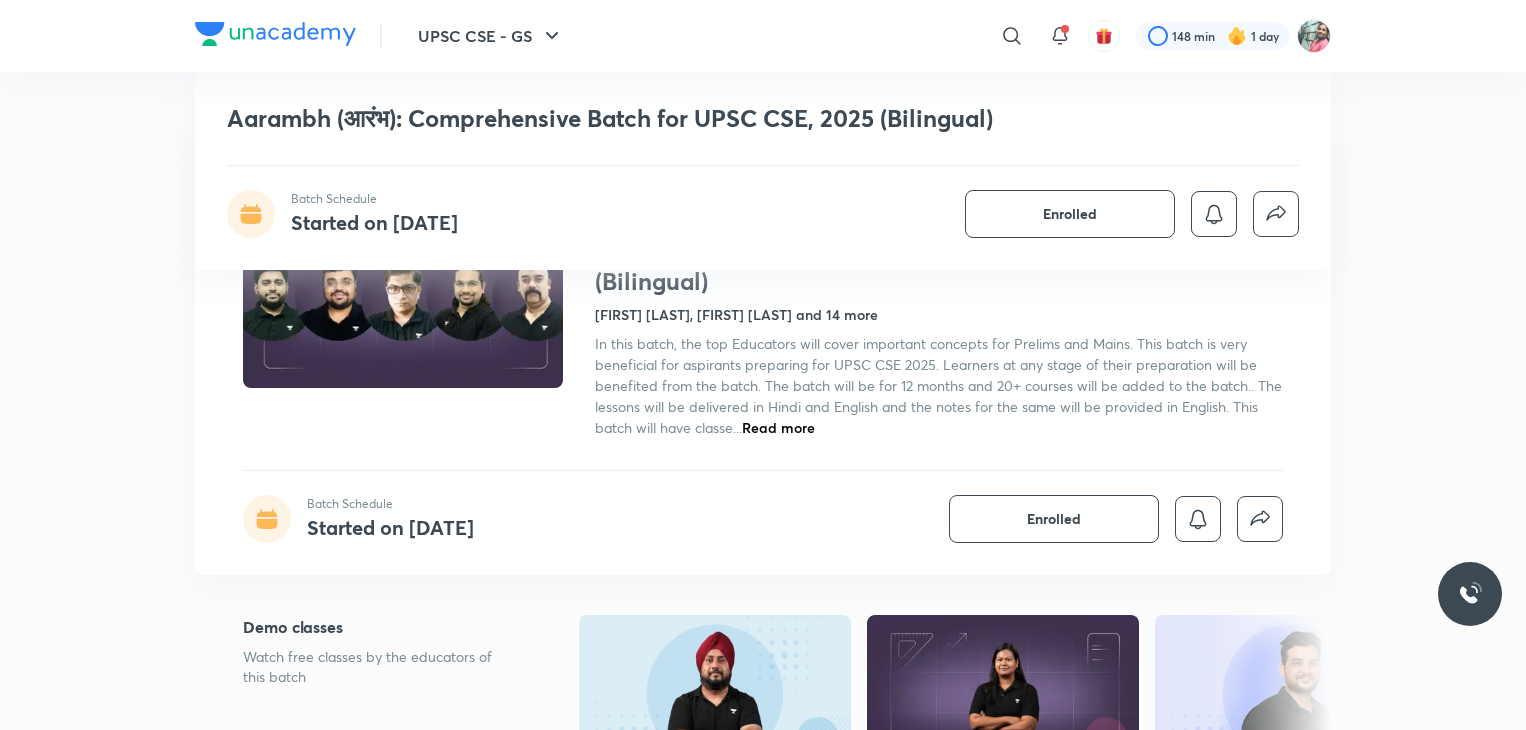 scroll, scrollTop: 394, scrollLeft: 0, axis: vertical 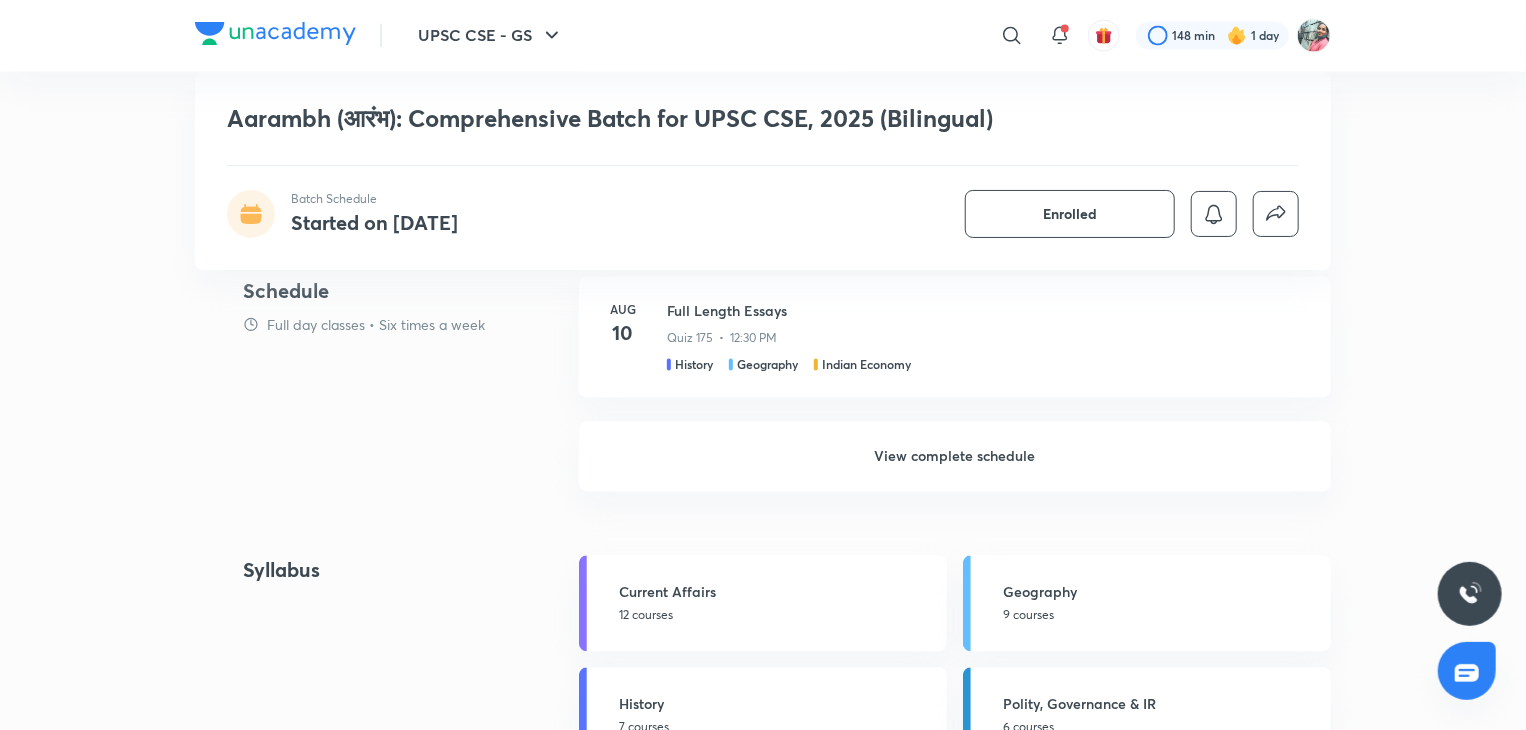click on "View complete schedule" at bounding box center [955, 457] 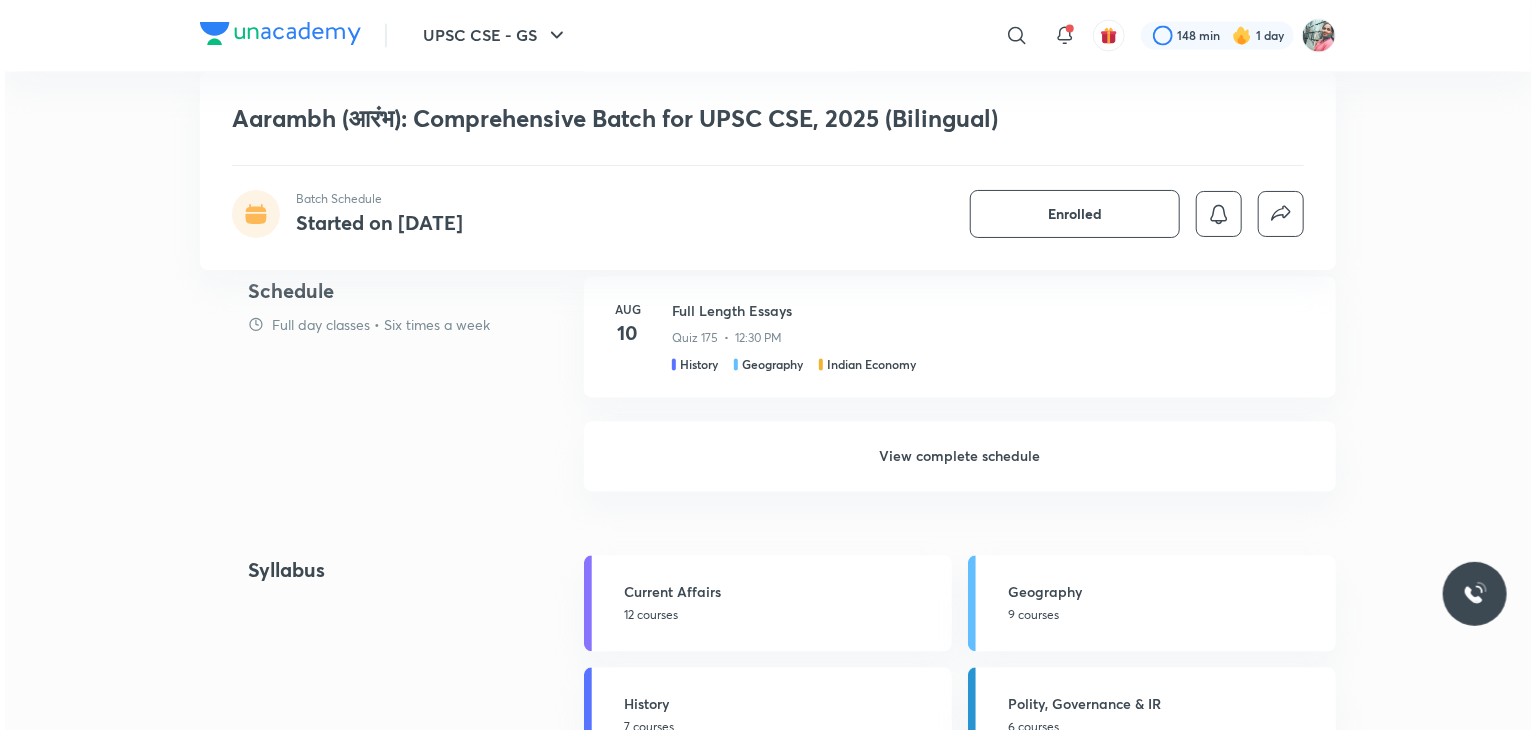 scroll, scrollTop: 0, scrollLeft: 0, axis: both 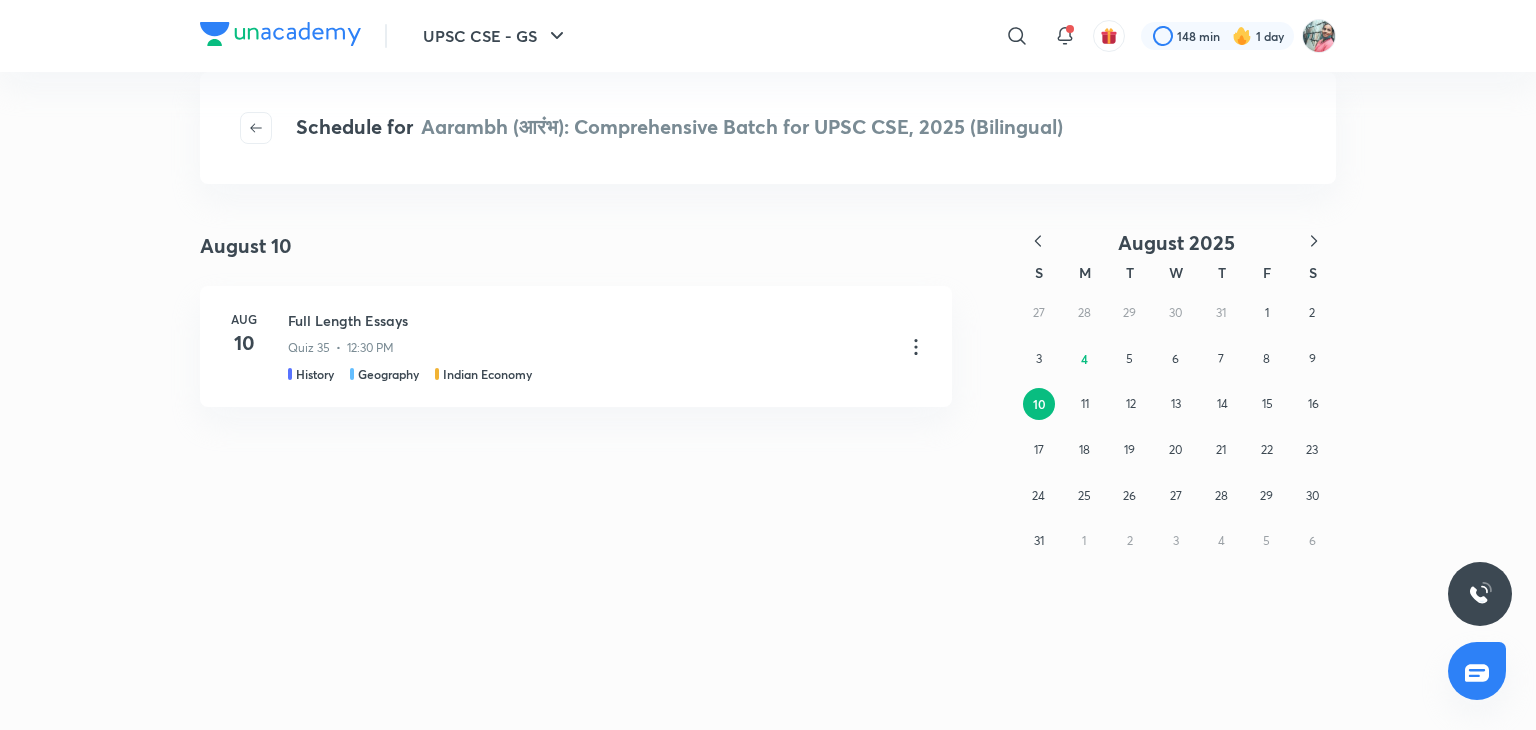 click 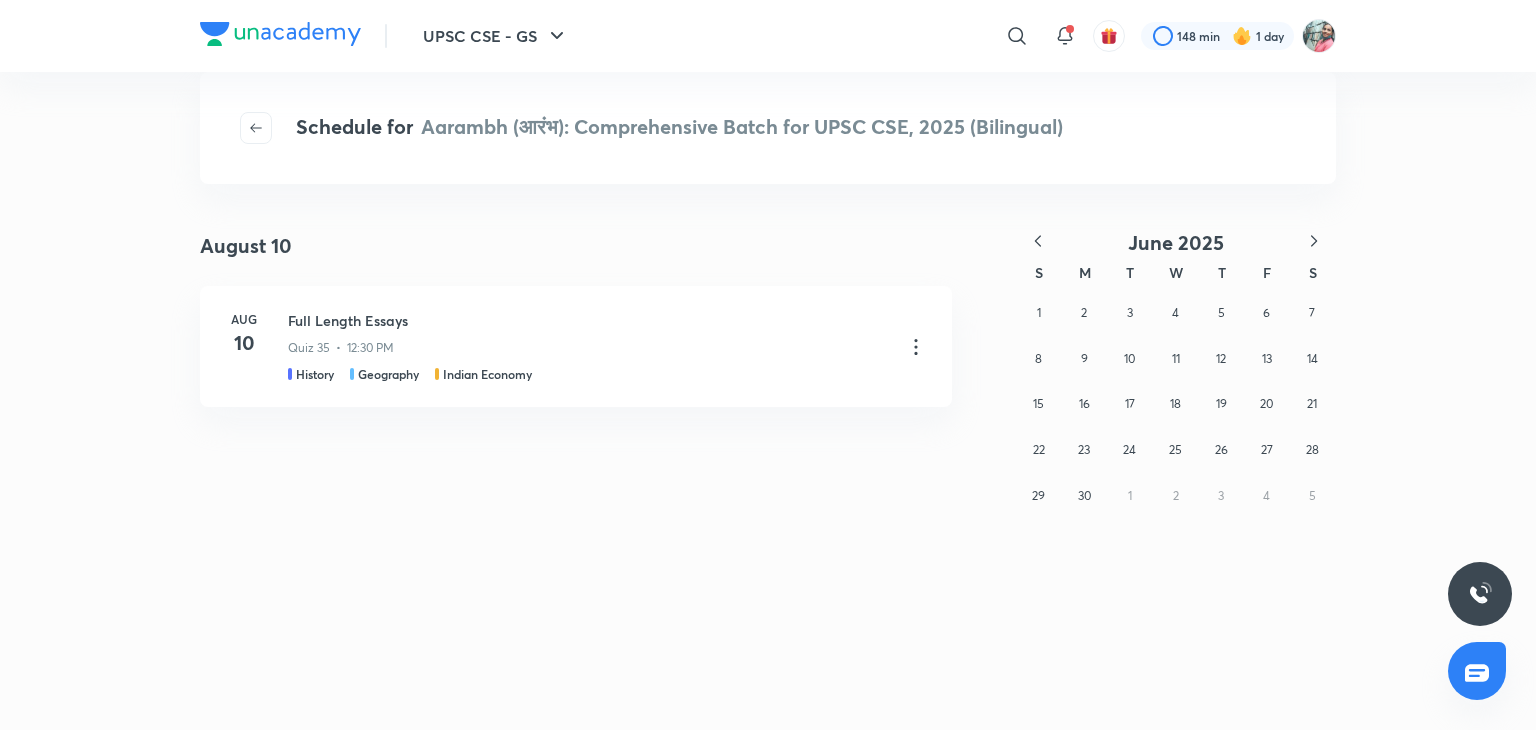 click 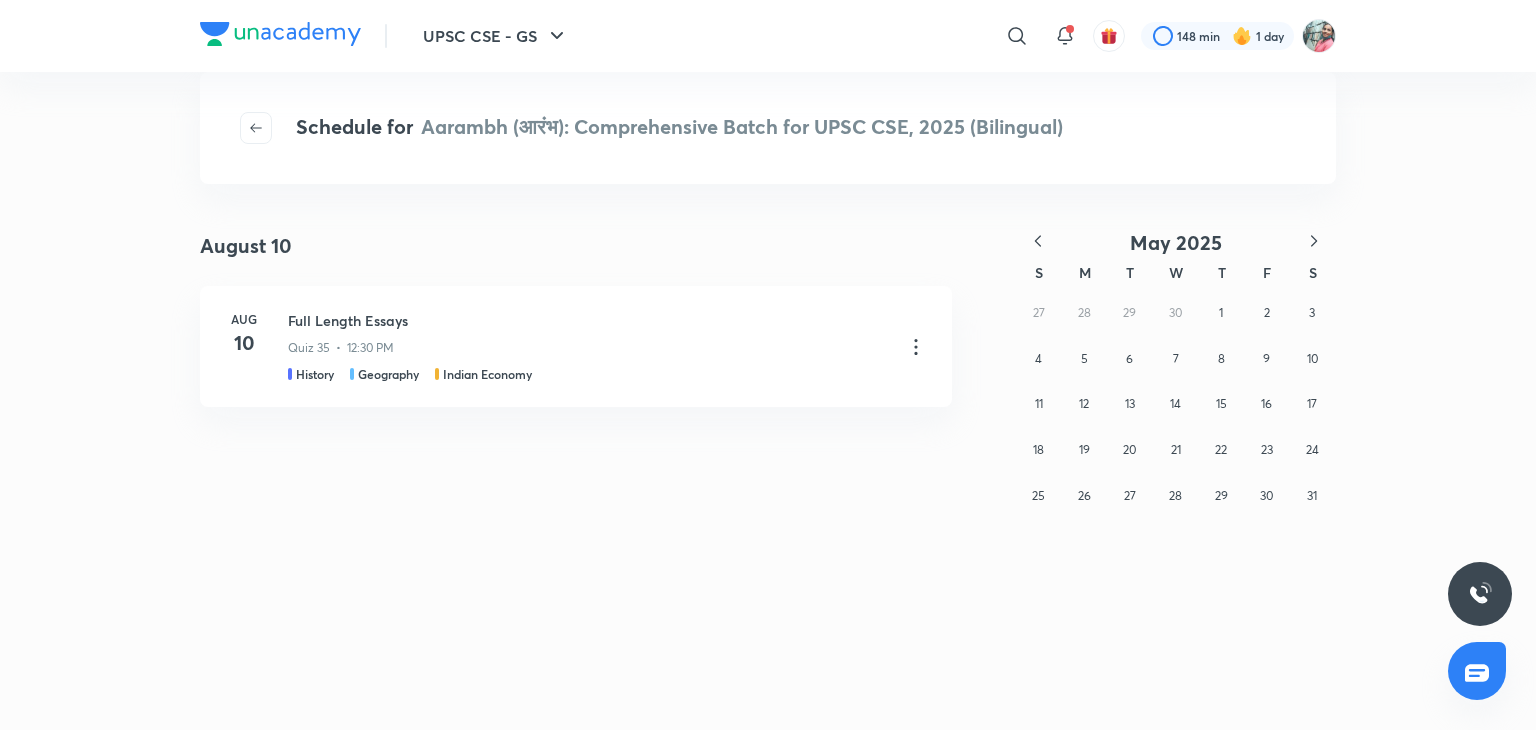 click 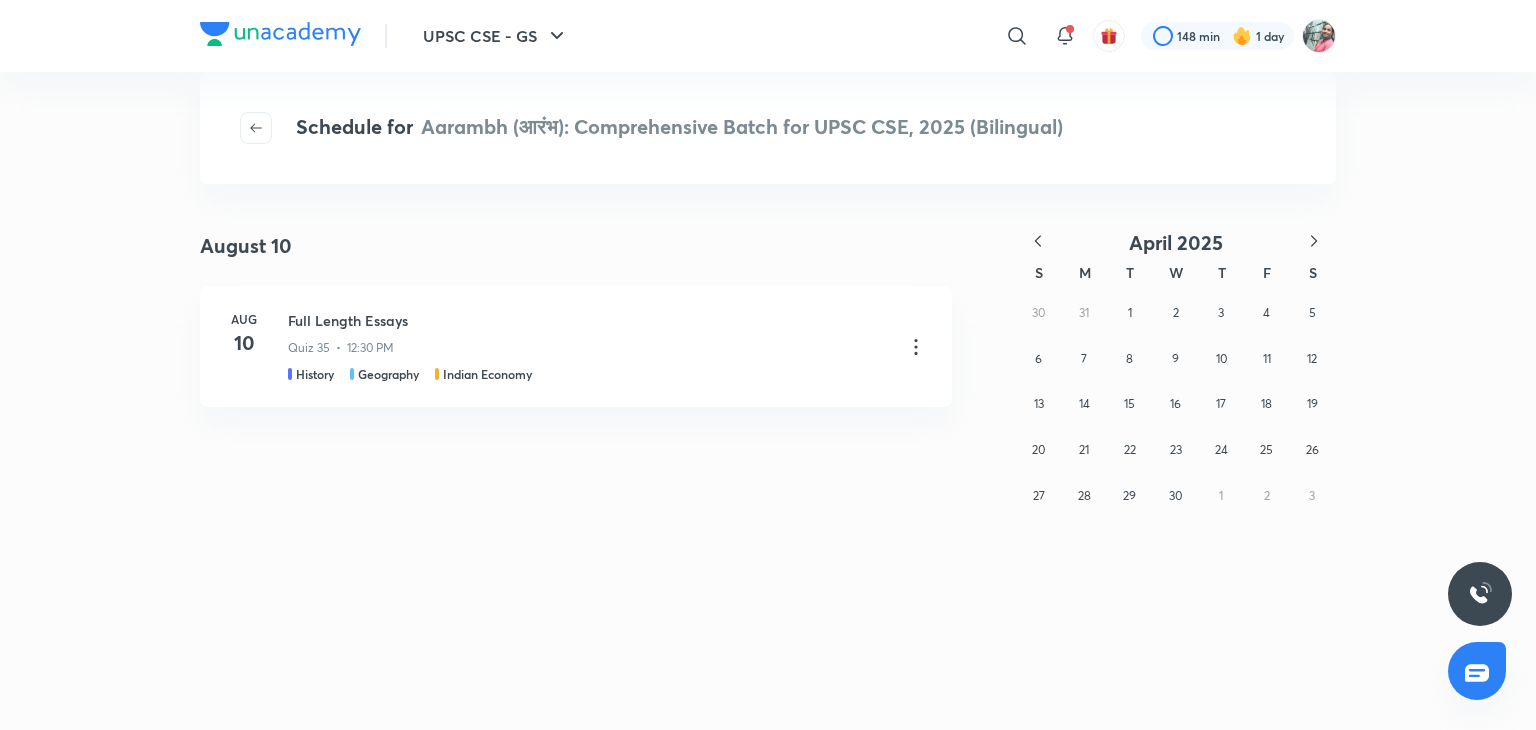 click 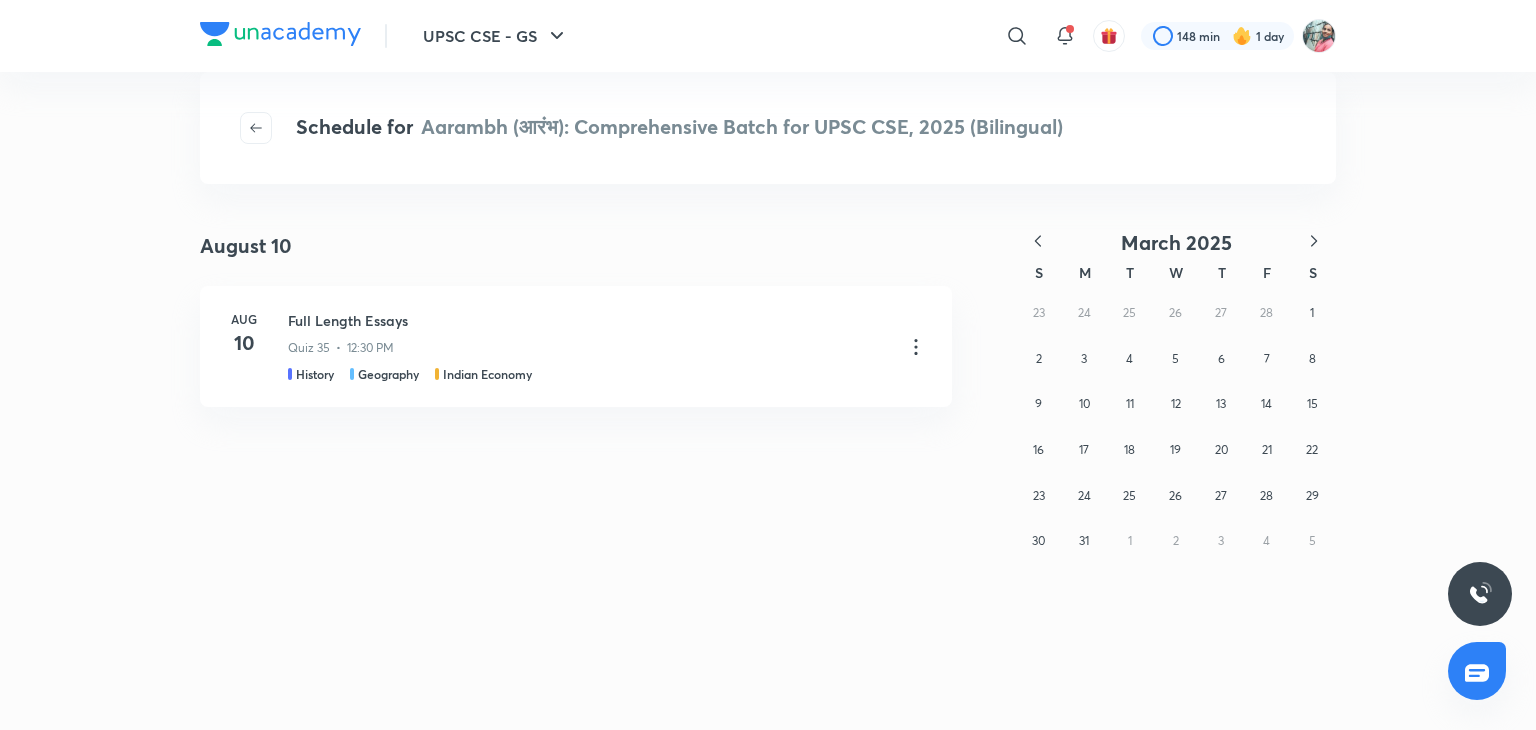 click 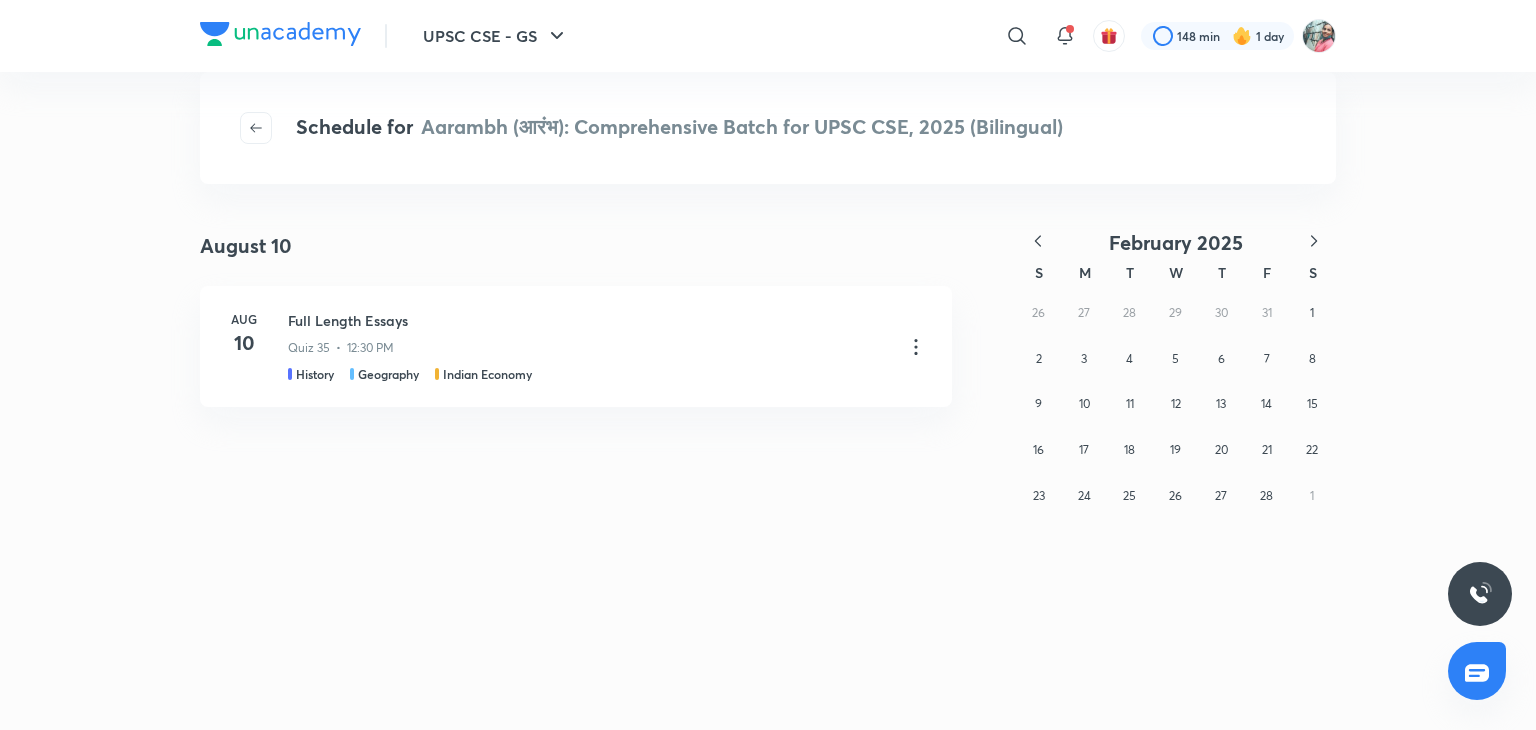 click 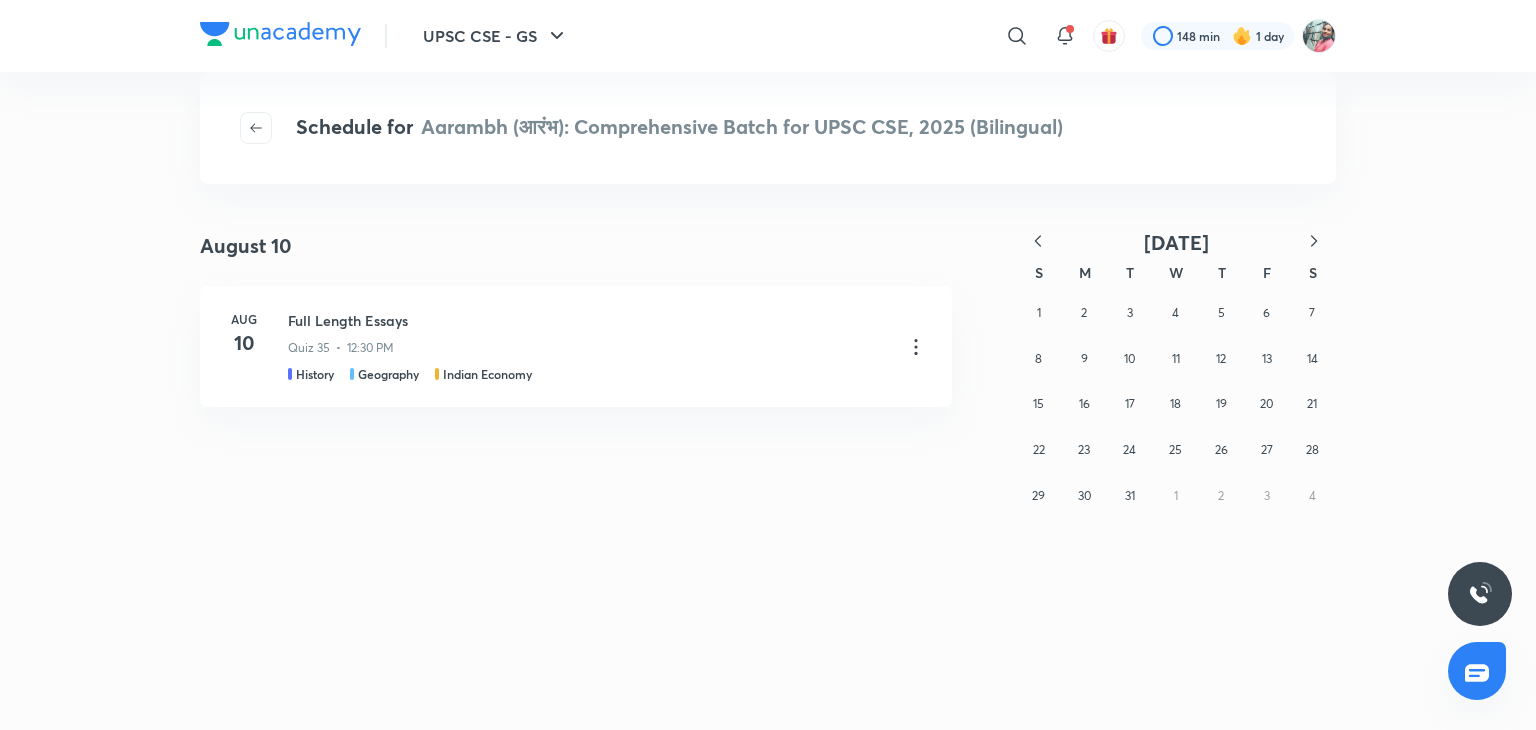 click 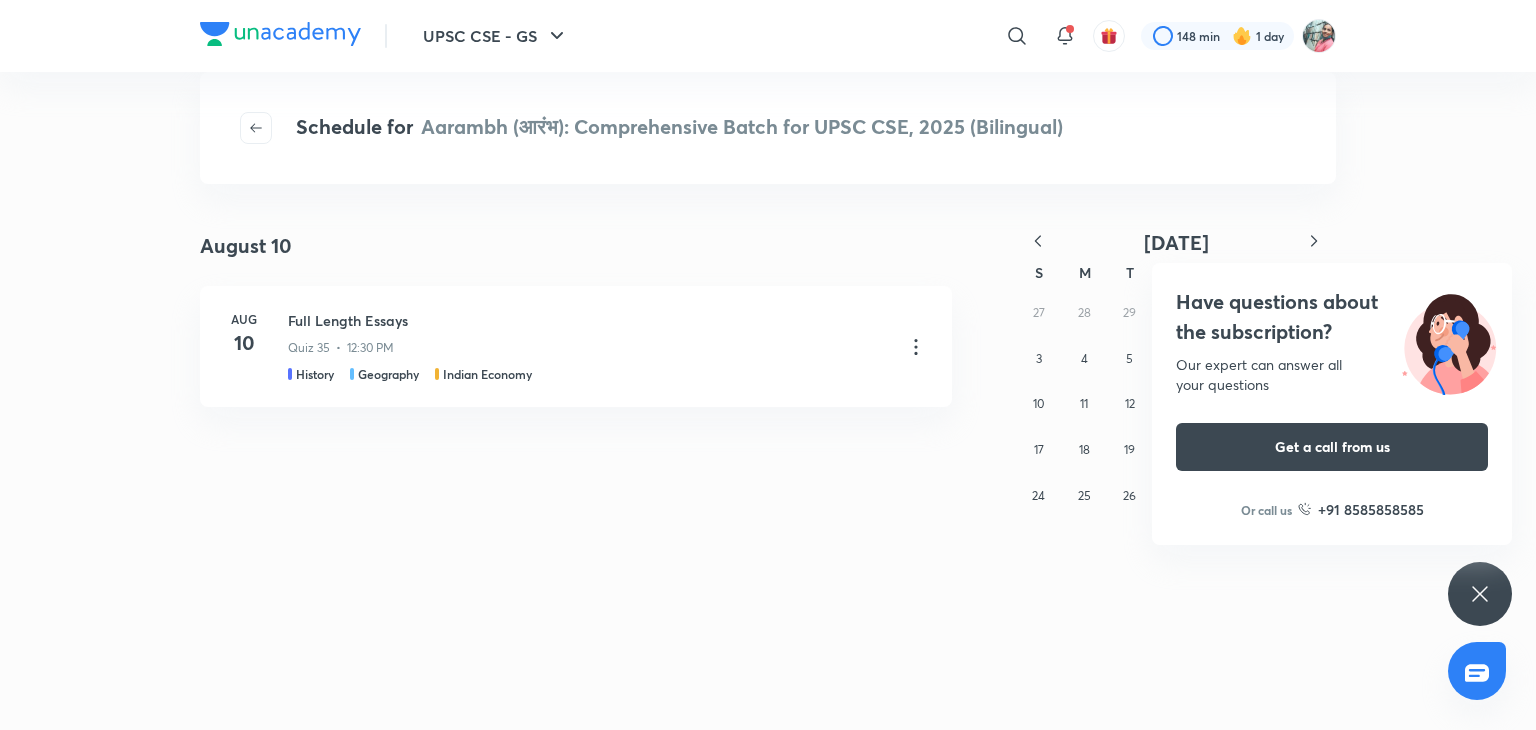 click 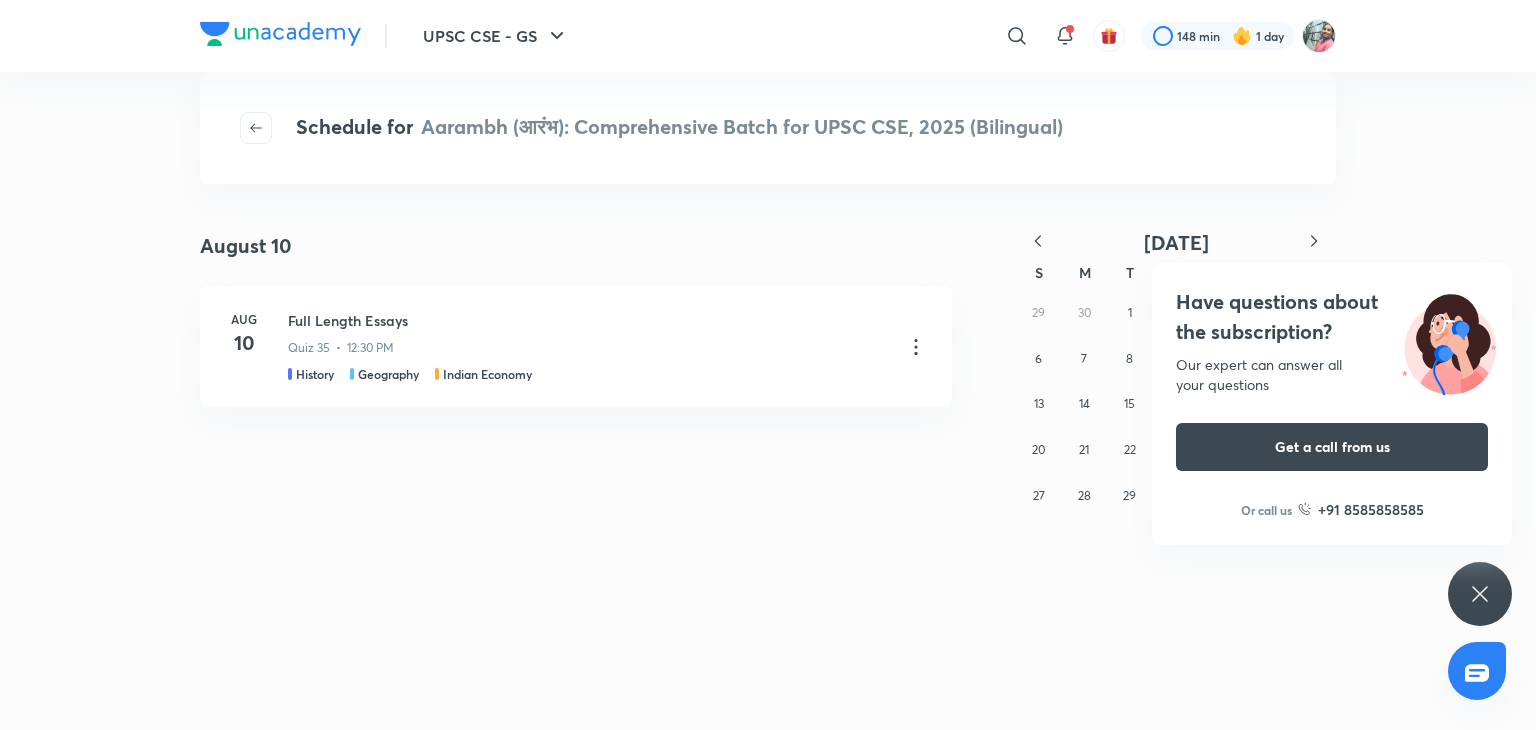 click 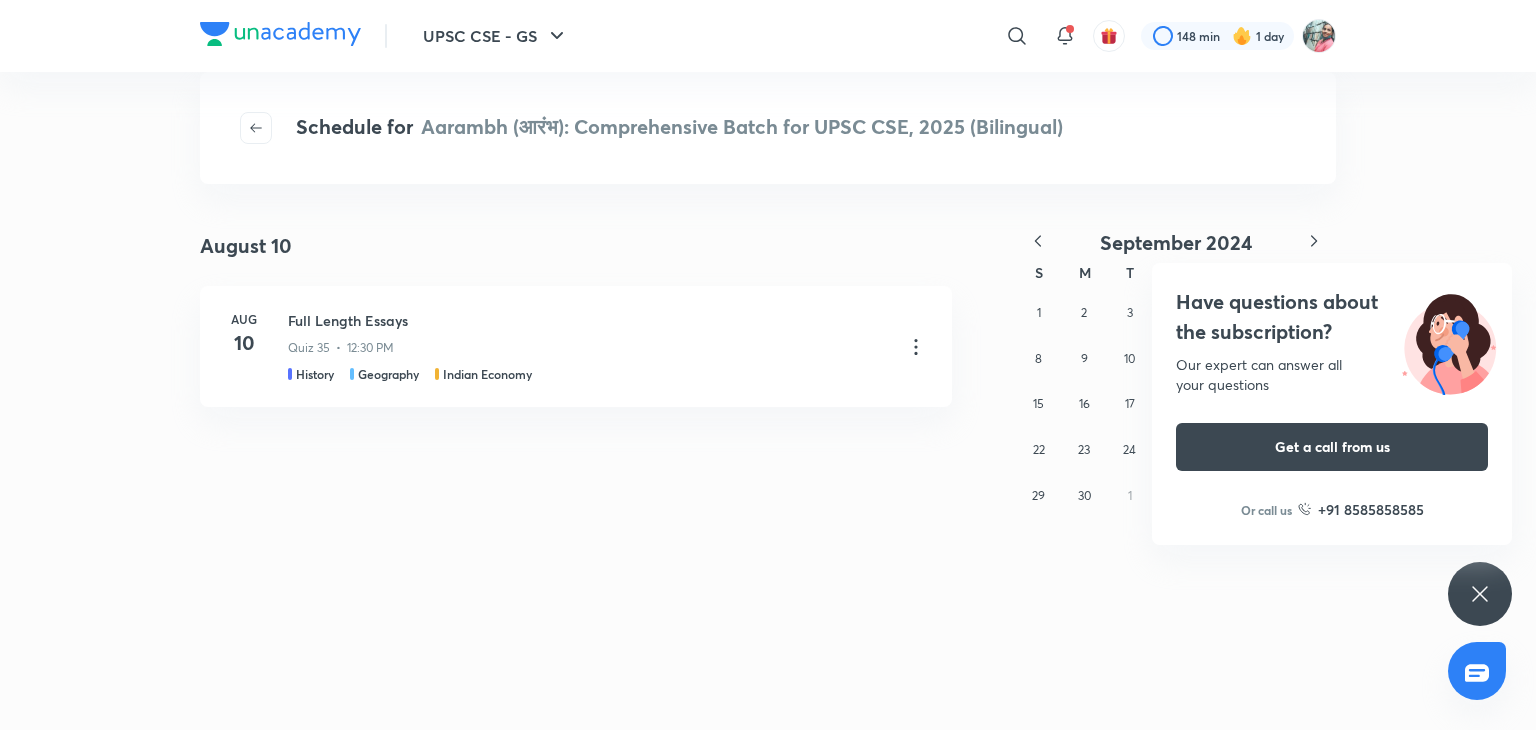click 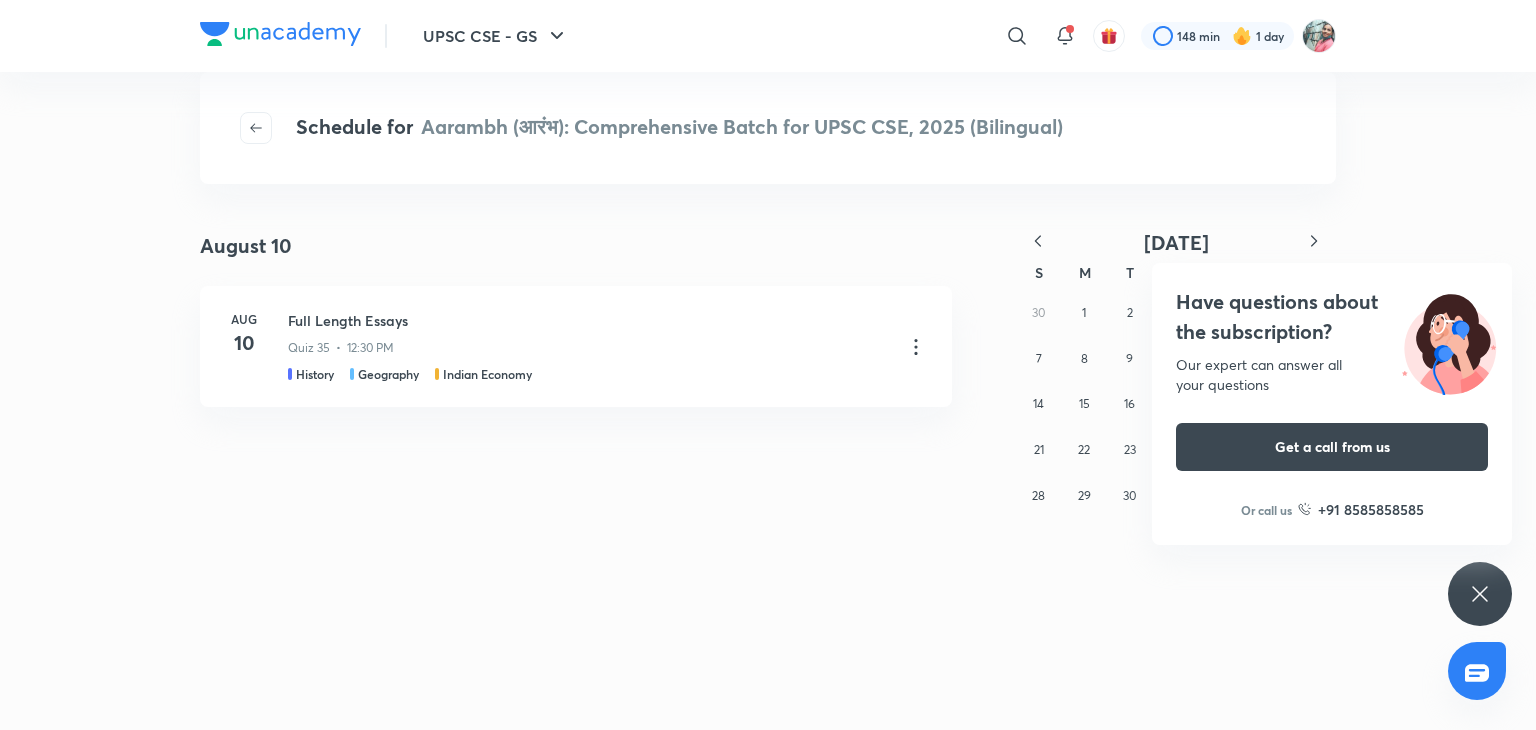 click 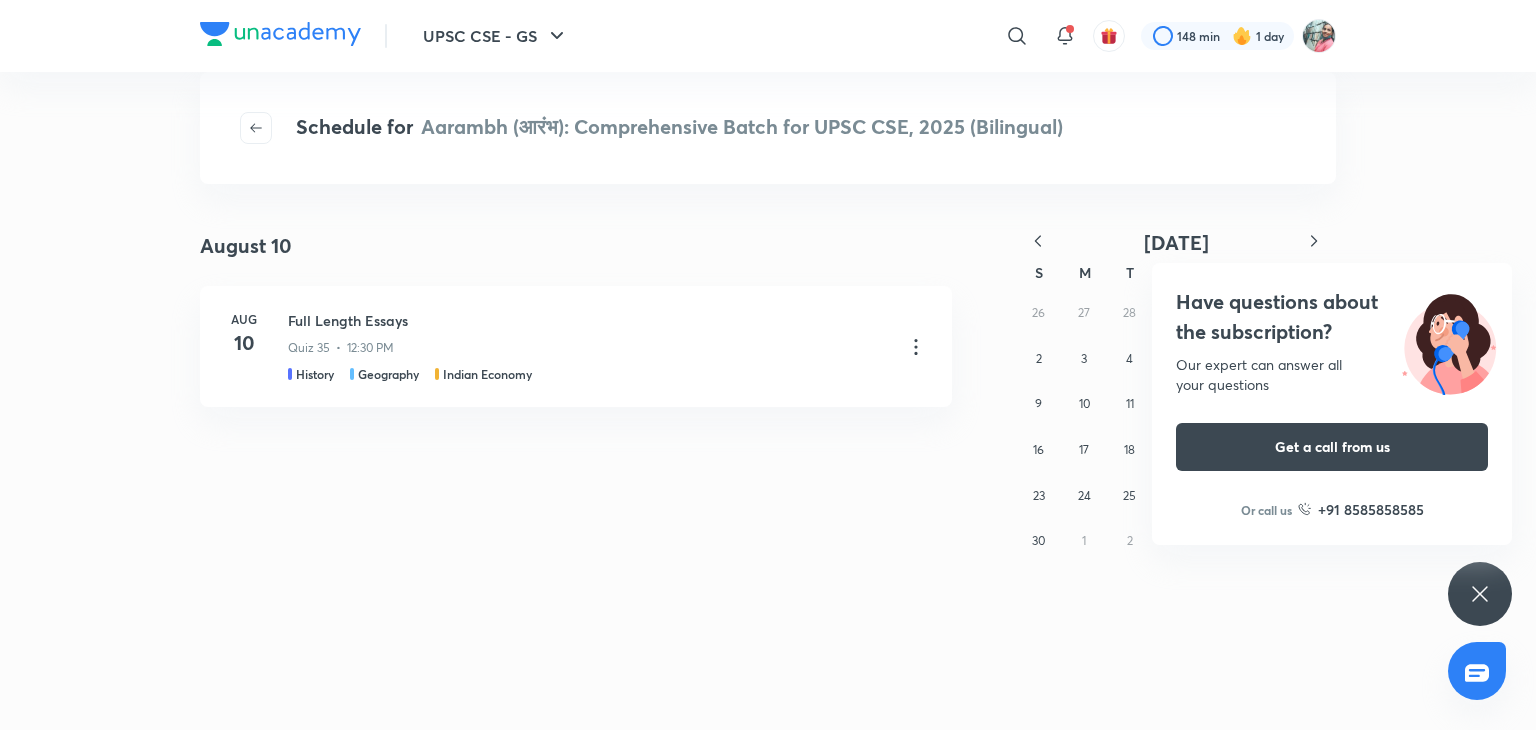 click 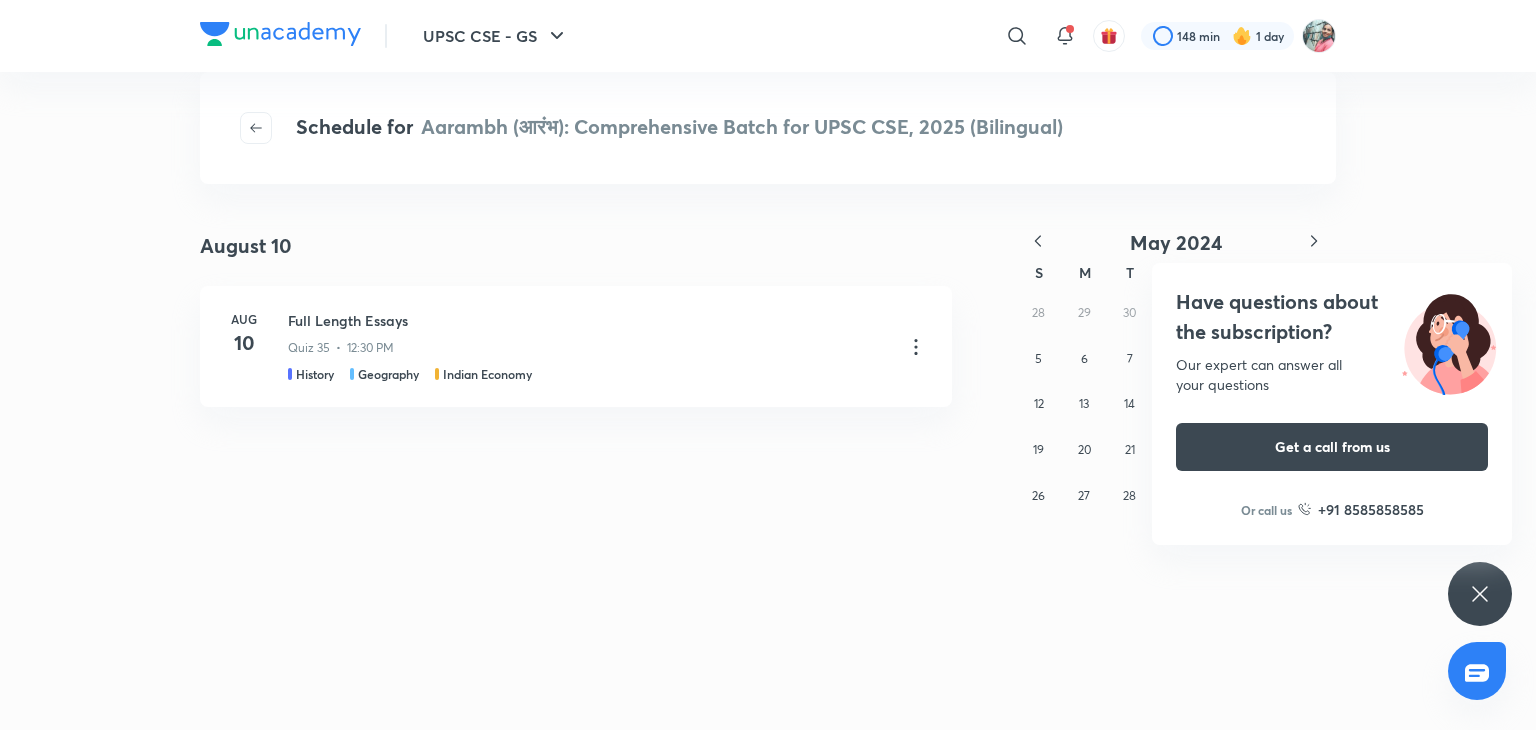 click 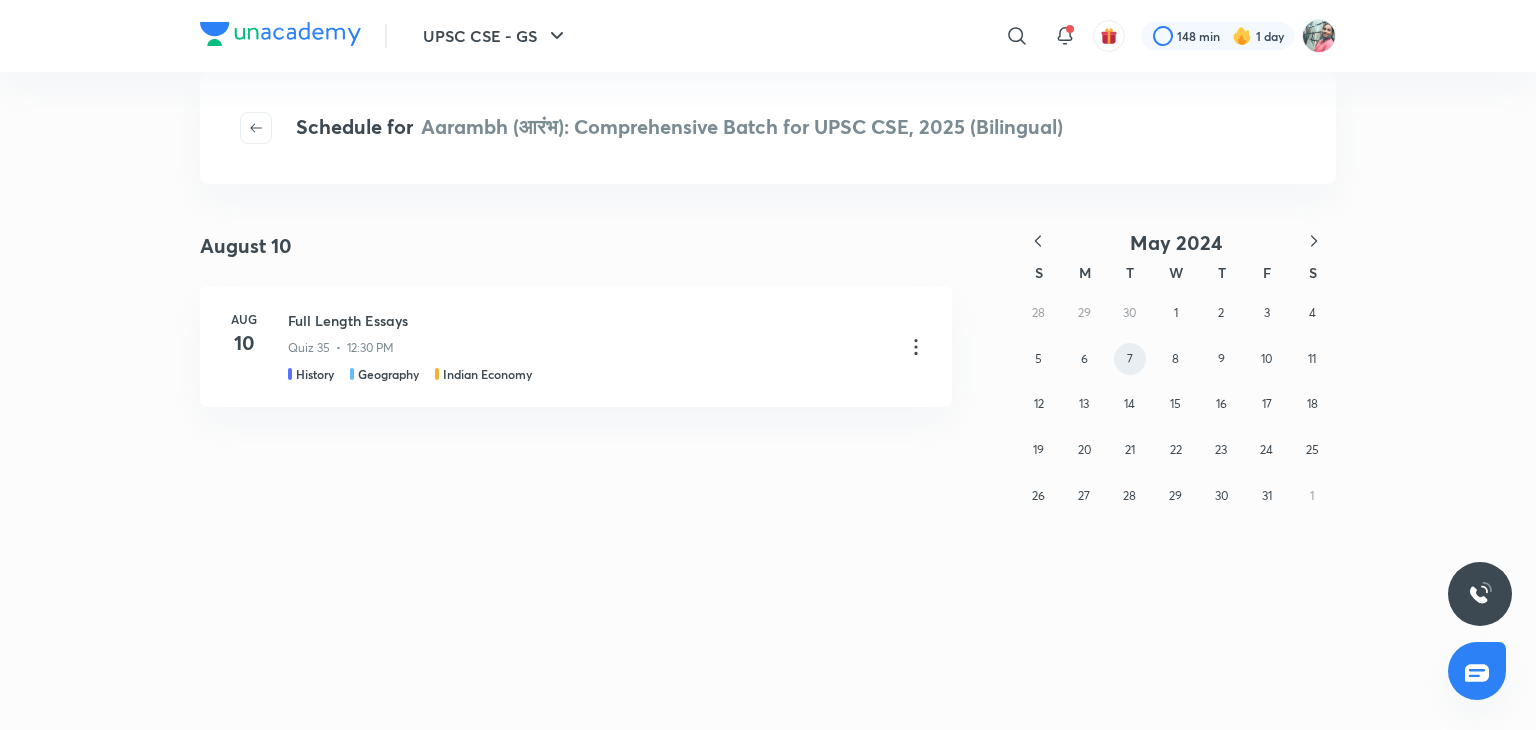 click on "7" at bounding box center [1130, 359] 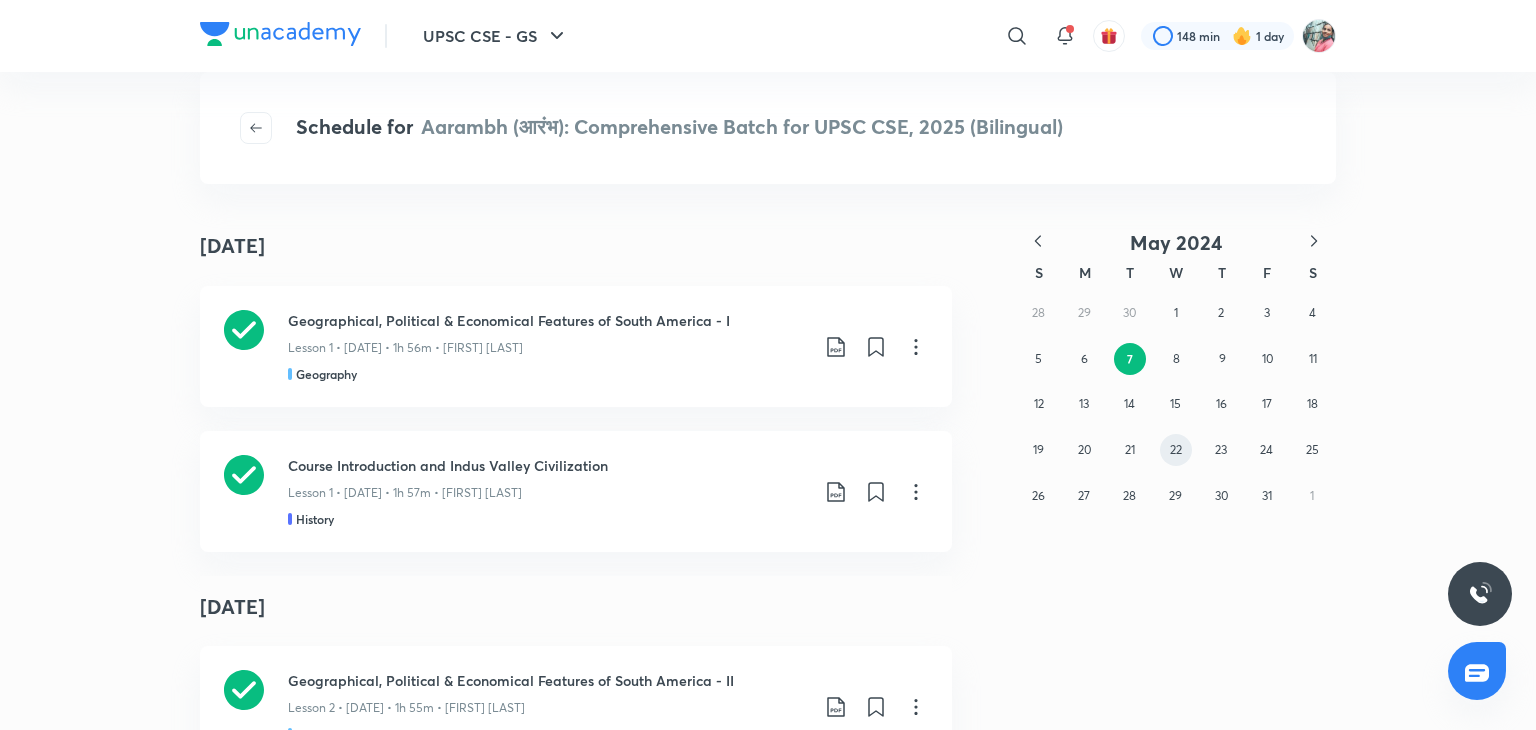 click on "22" at bounding box center (1176, 449) 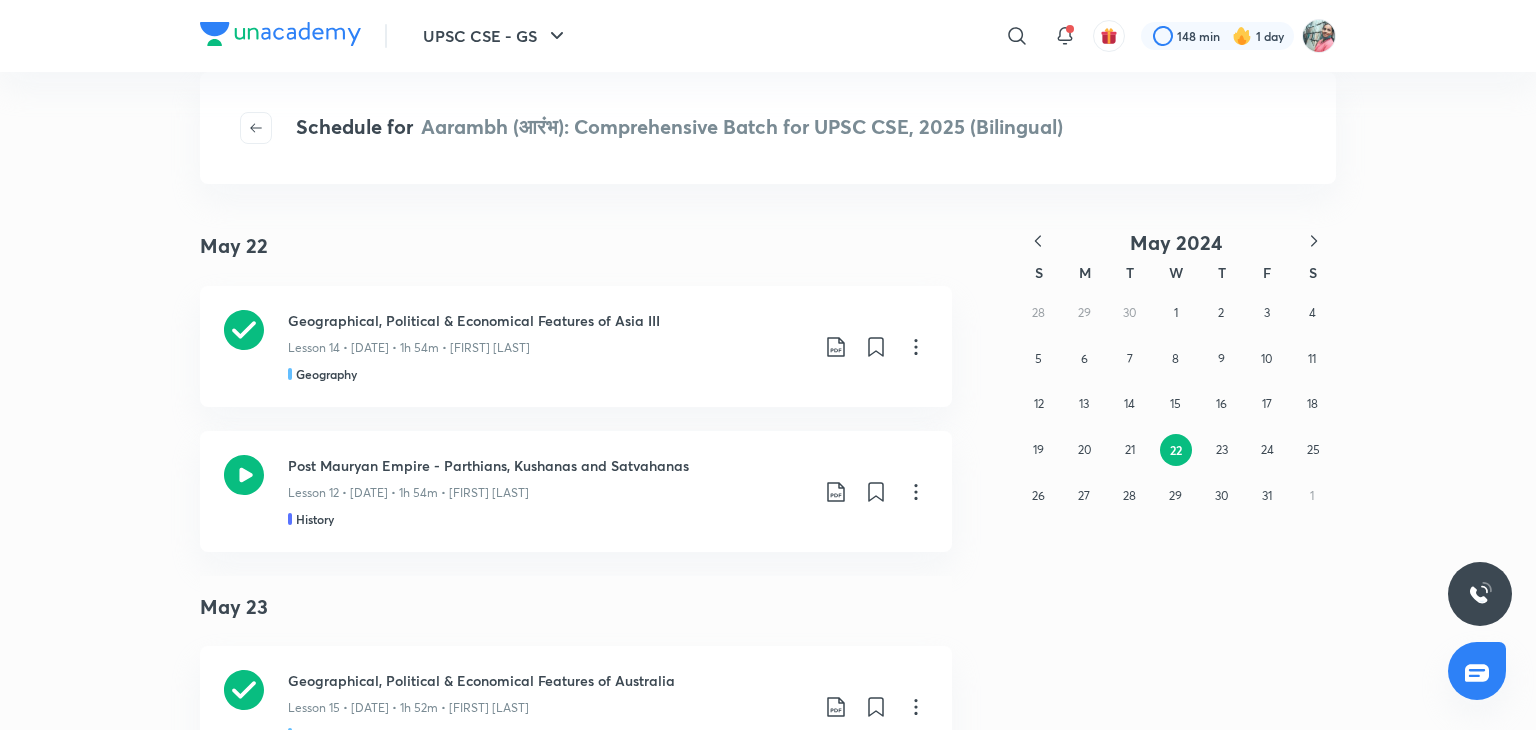 click 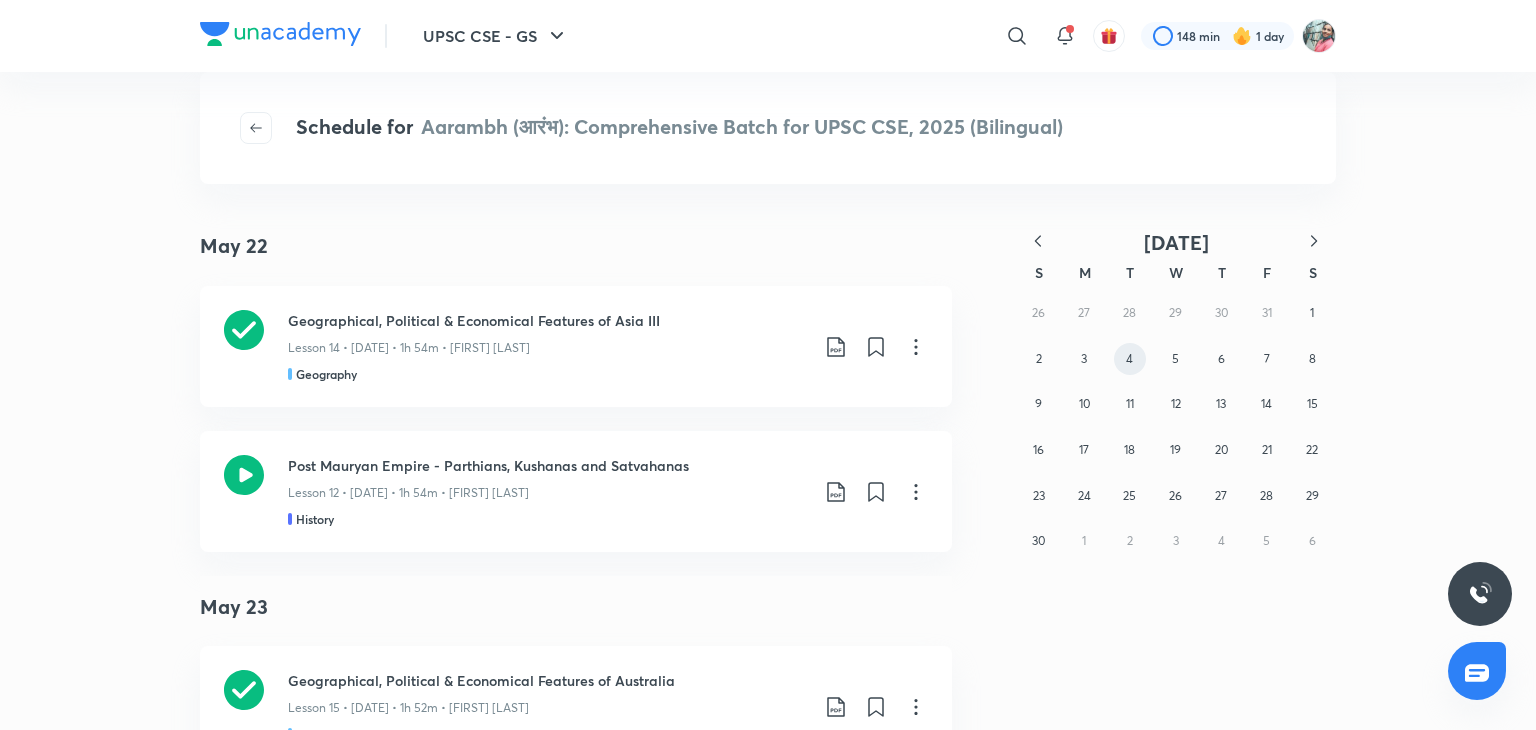 click on "4" at bounding box center (1129, 358) 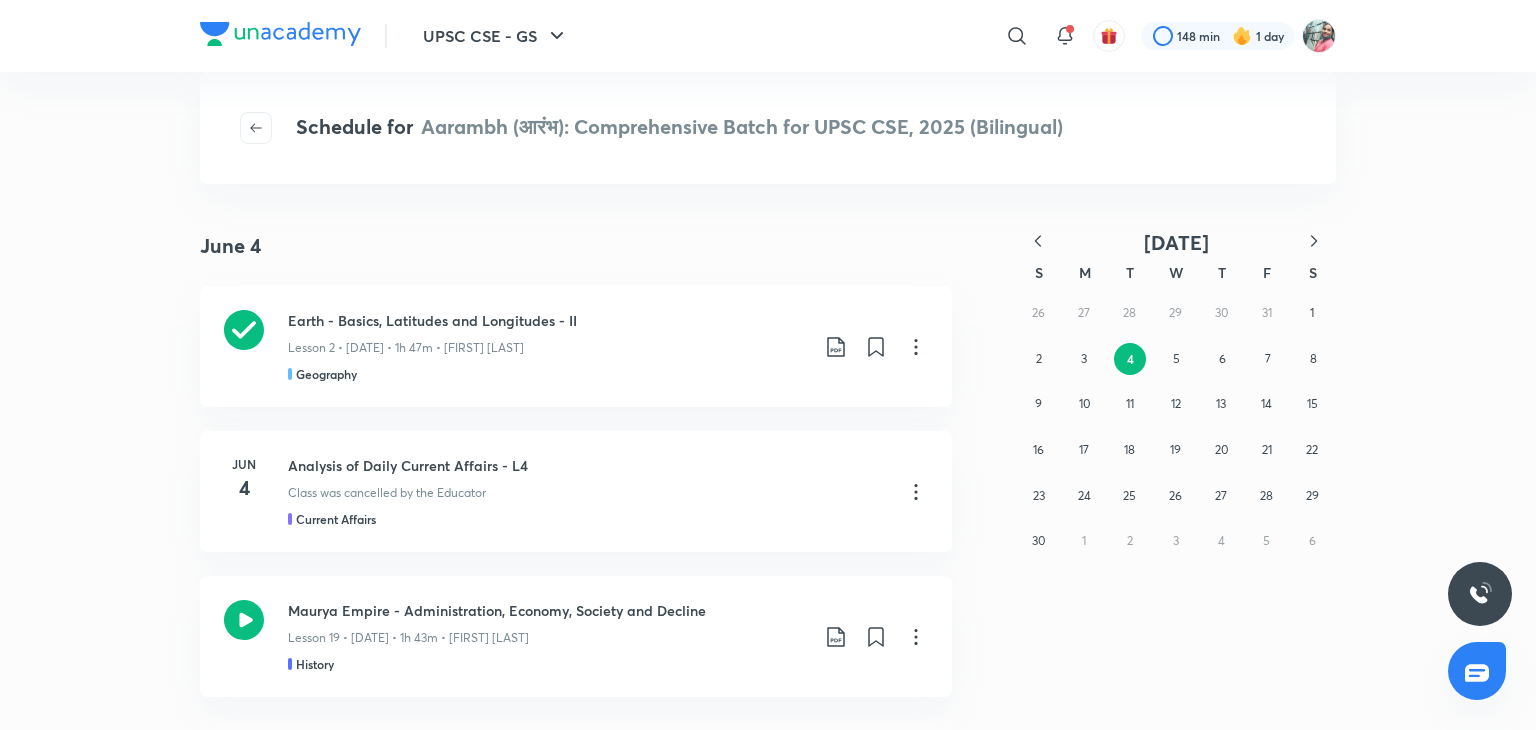 click 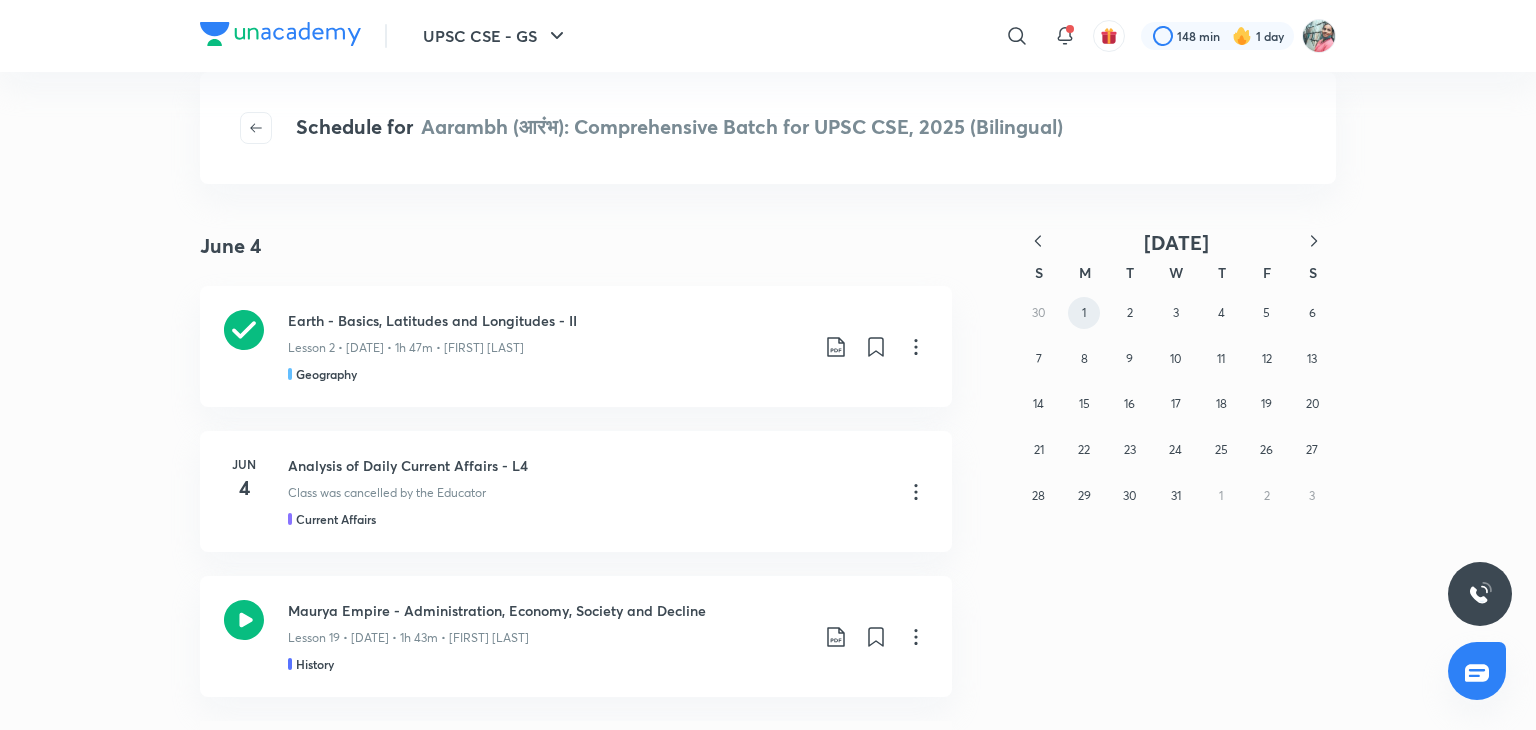 click on "1" at bounding box center (1084, 313) 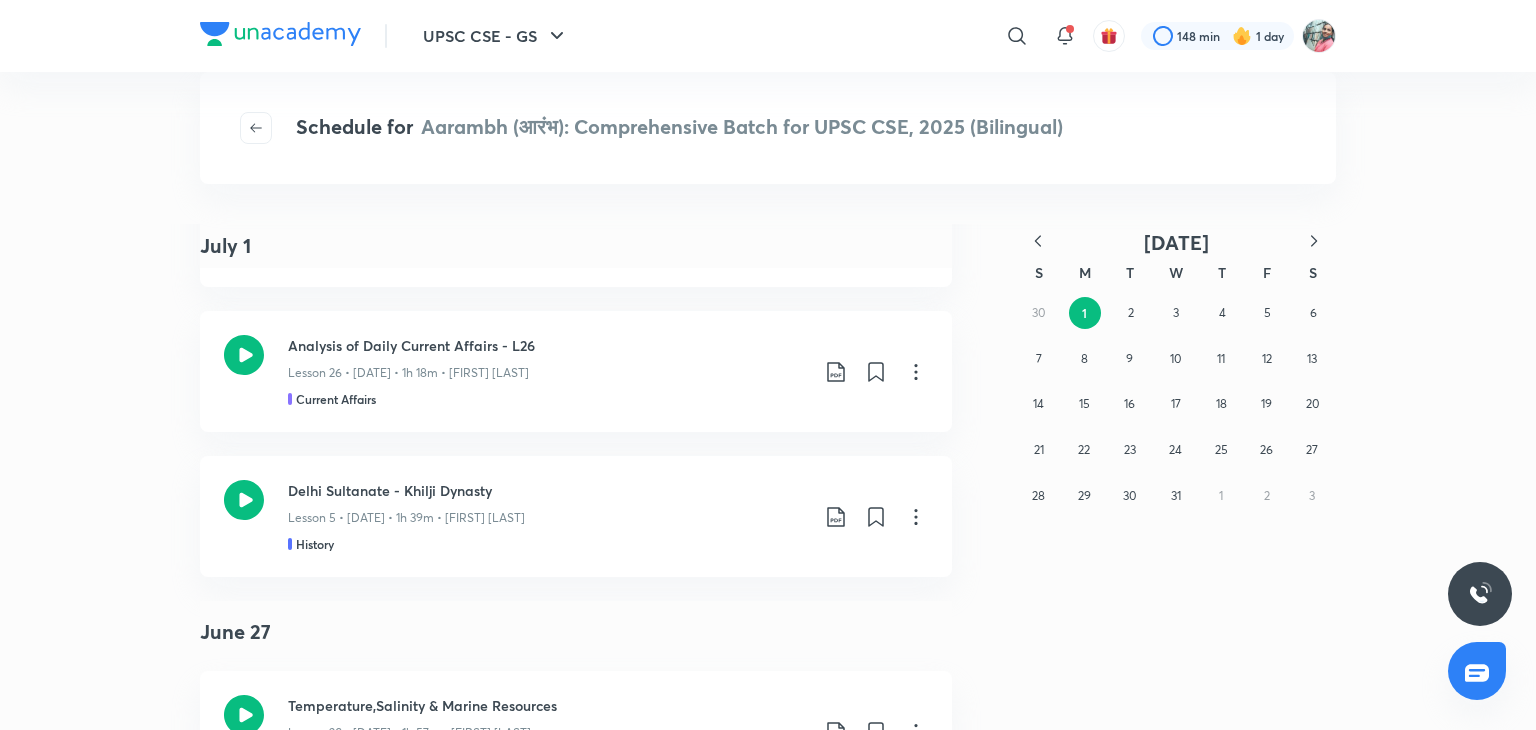 scroll, scrollTop: 2644, scrollLeft: 0, axis: vertical 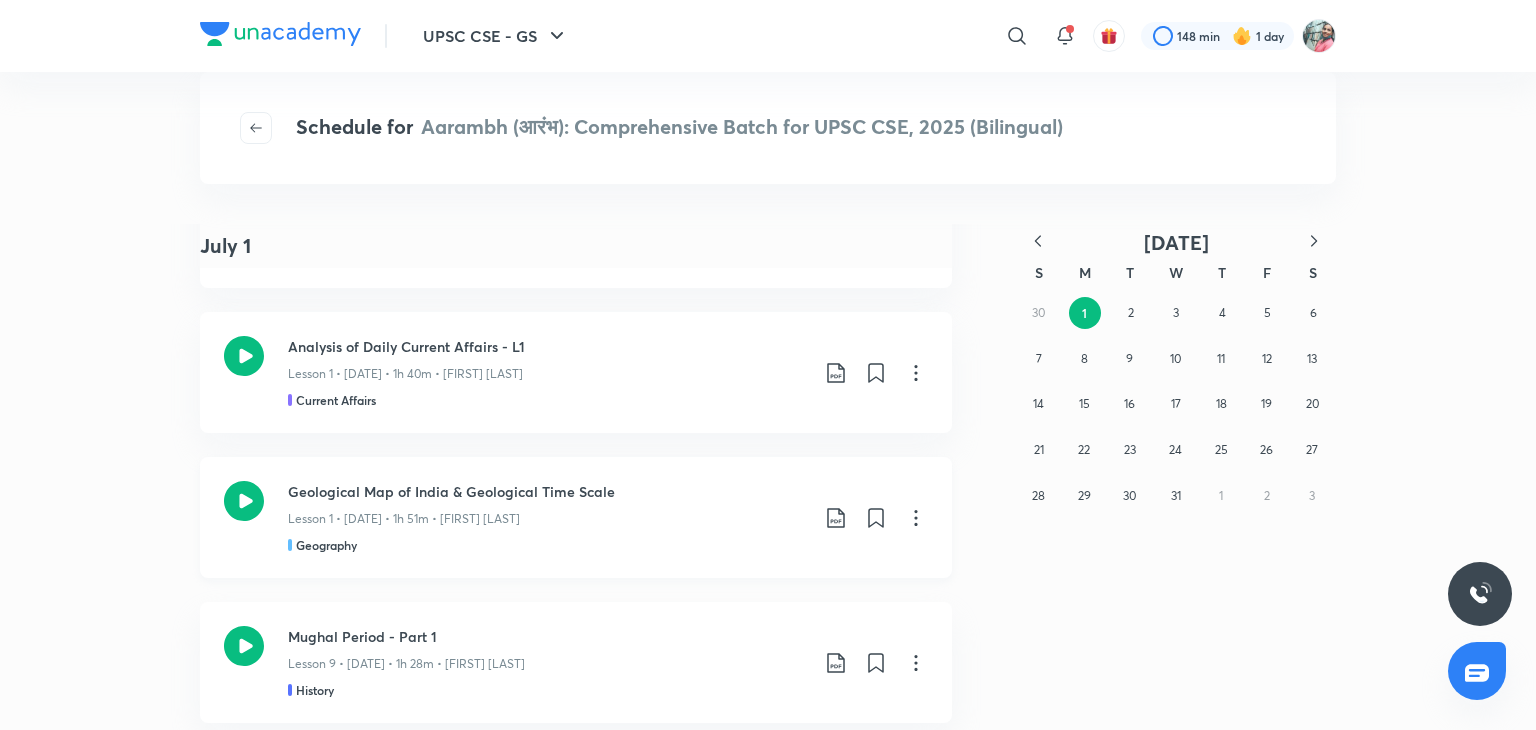 click on "Geological Map of India & Geological Time Scale" at bounding box center [548, 491] 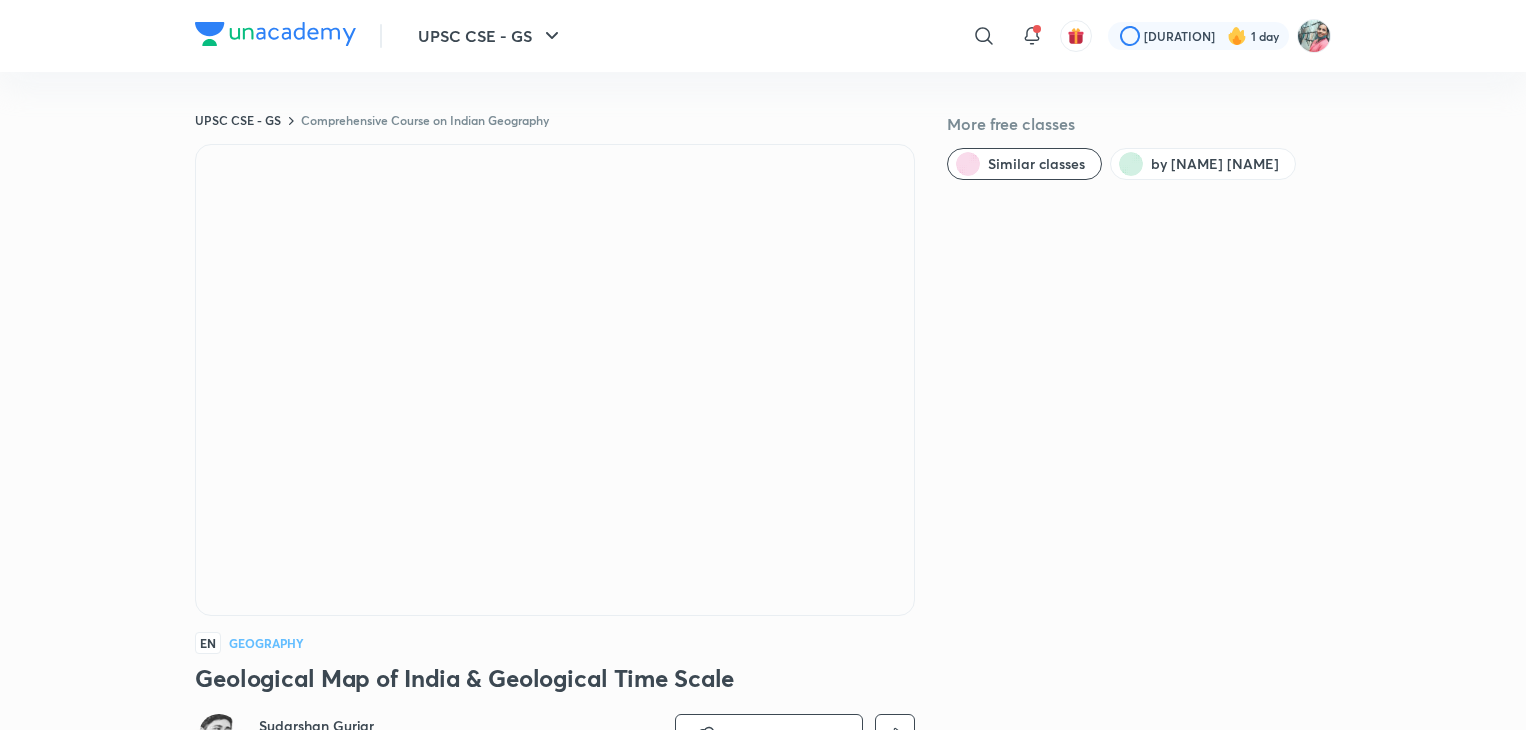 scroll, scrollTop: 0, scrollLeft: 0, axis: both 